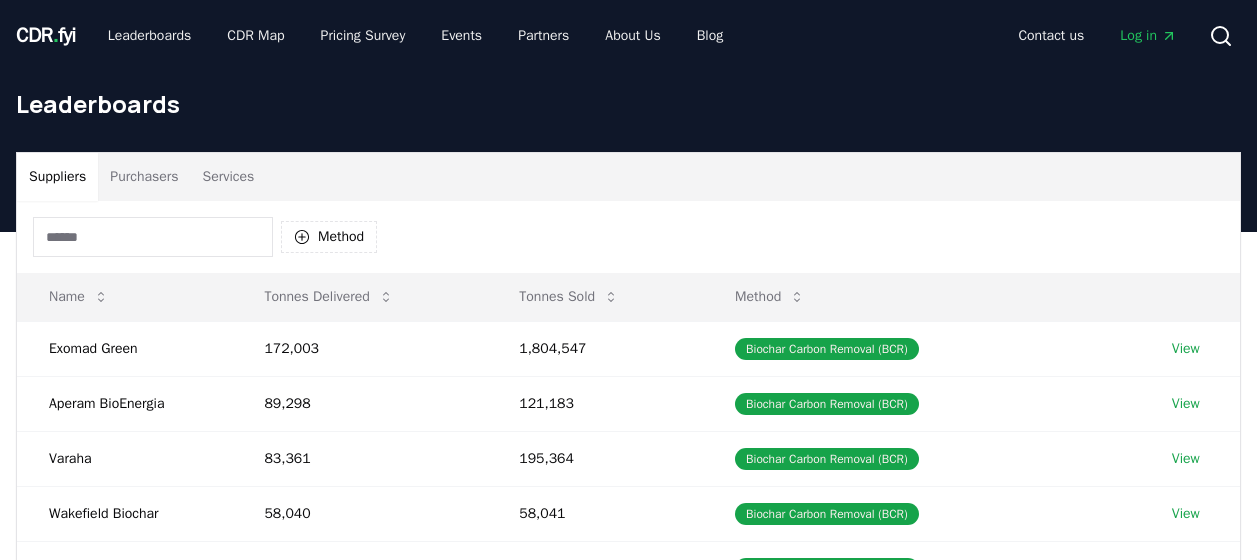 scroll, scrollTop: 0, scrollLeft: 0, axis: both 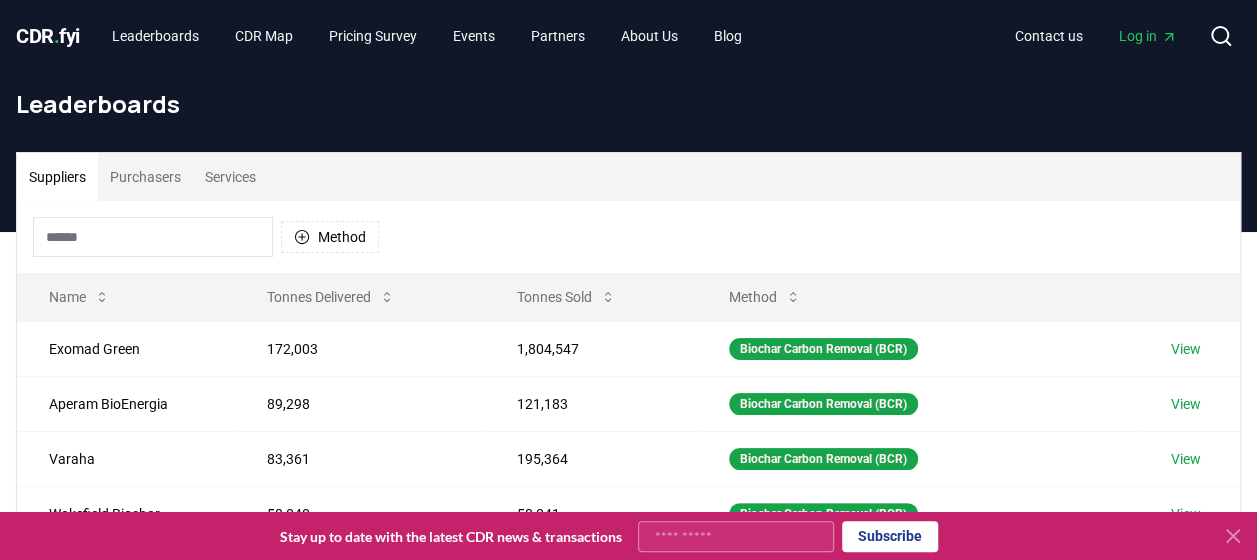 click on "Purchasers" at bounding box center (145, 177) 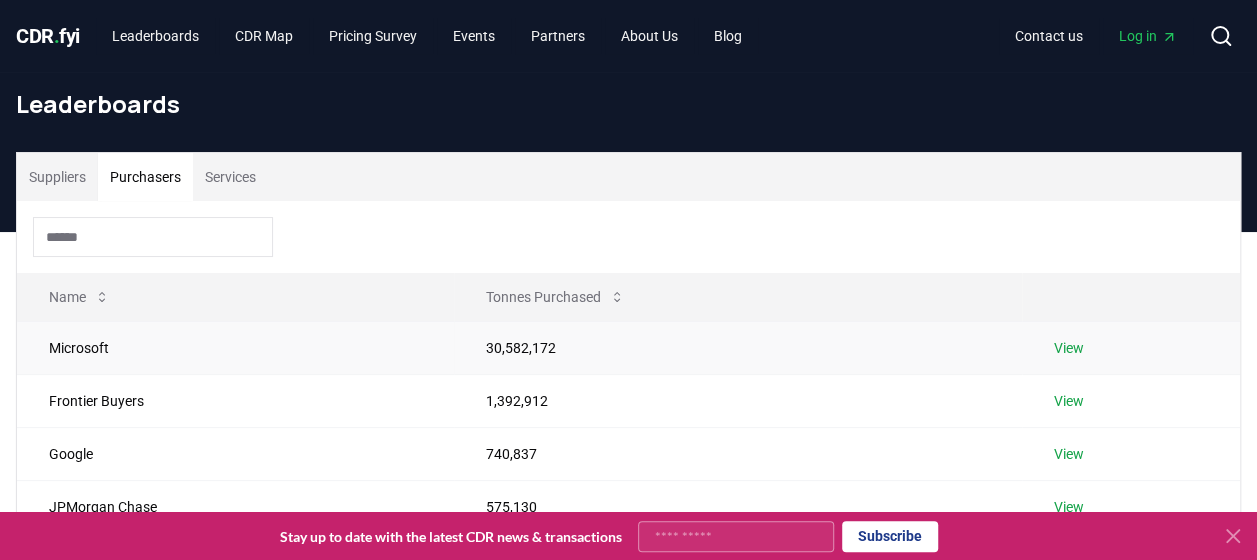 click on "View" at bounding box center (1069, 348) 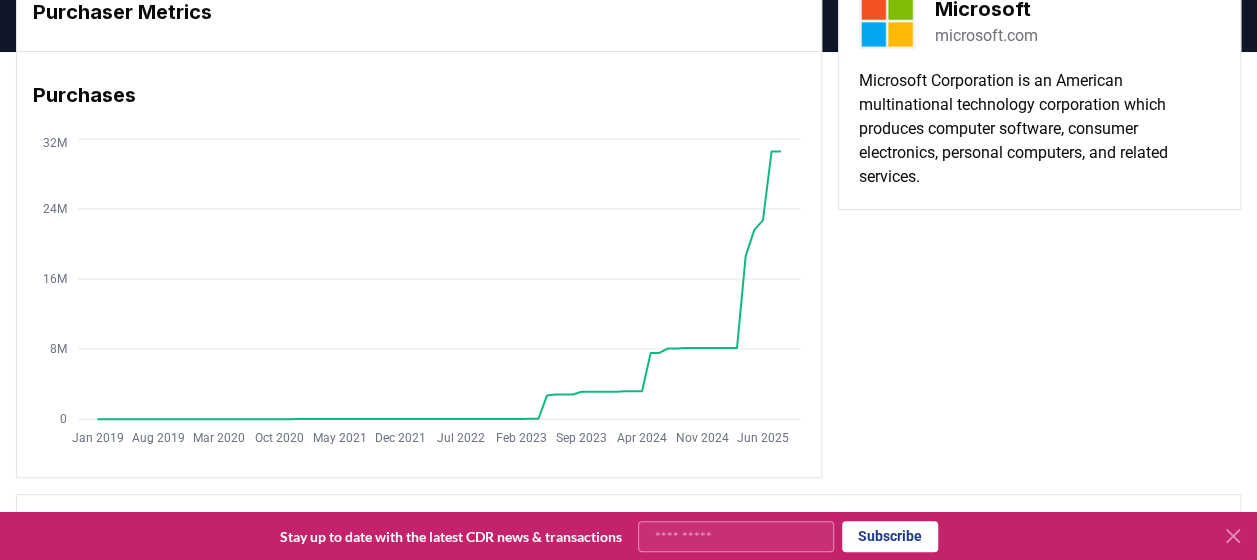 scroll, scrollTop: 0, scrollLeft: 0, axis: both 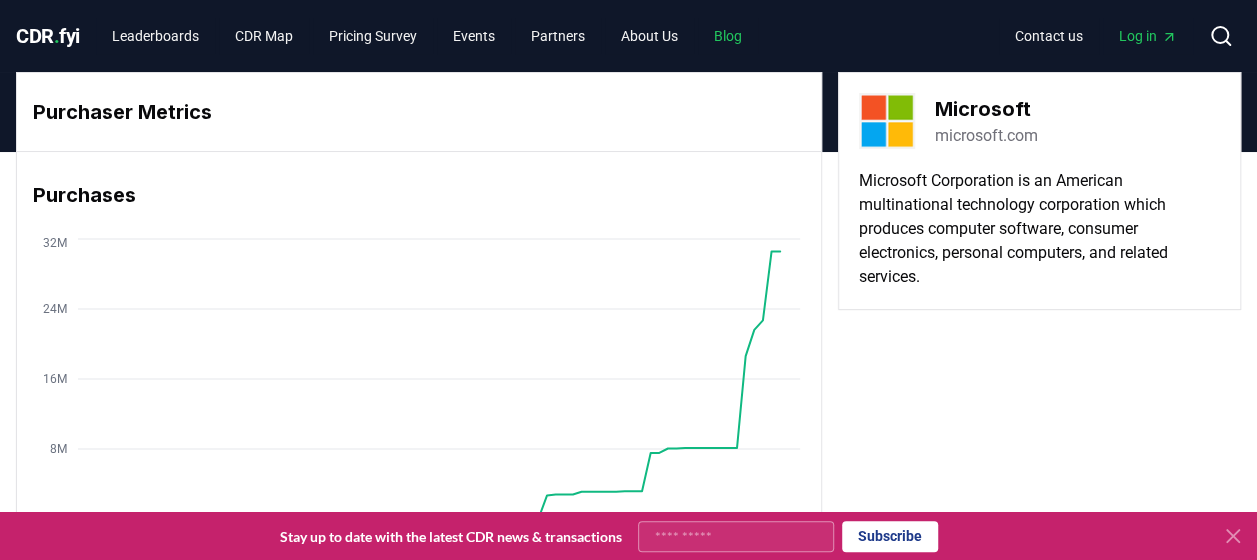 click on "Blog" at bounding box center (728, 36) 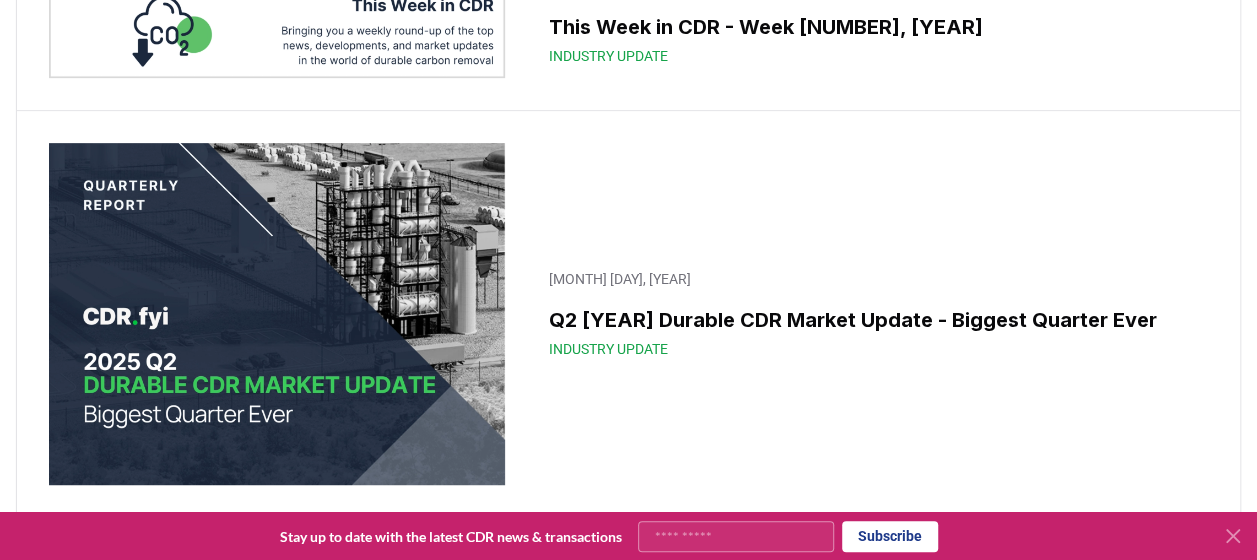 scroll, scrollTop: 500, scrollLeft: 0, axis: vertical 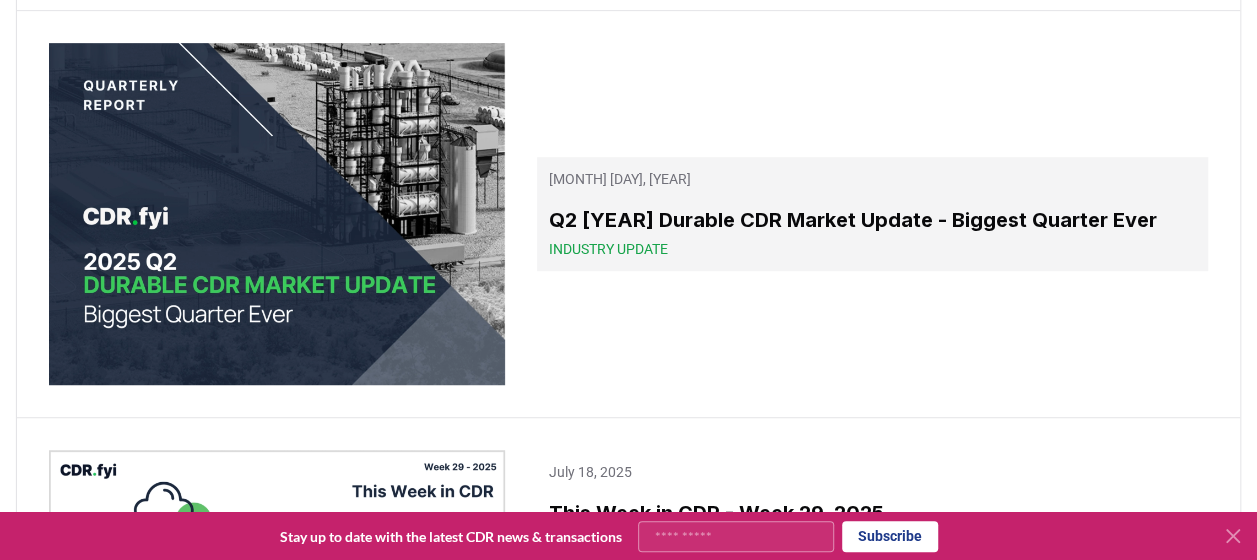 click on "Industry Update" at bounding box center [608, 249] 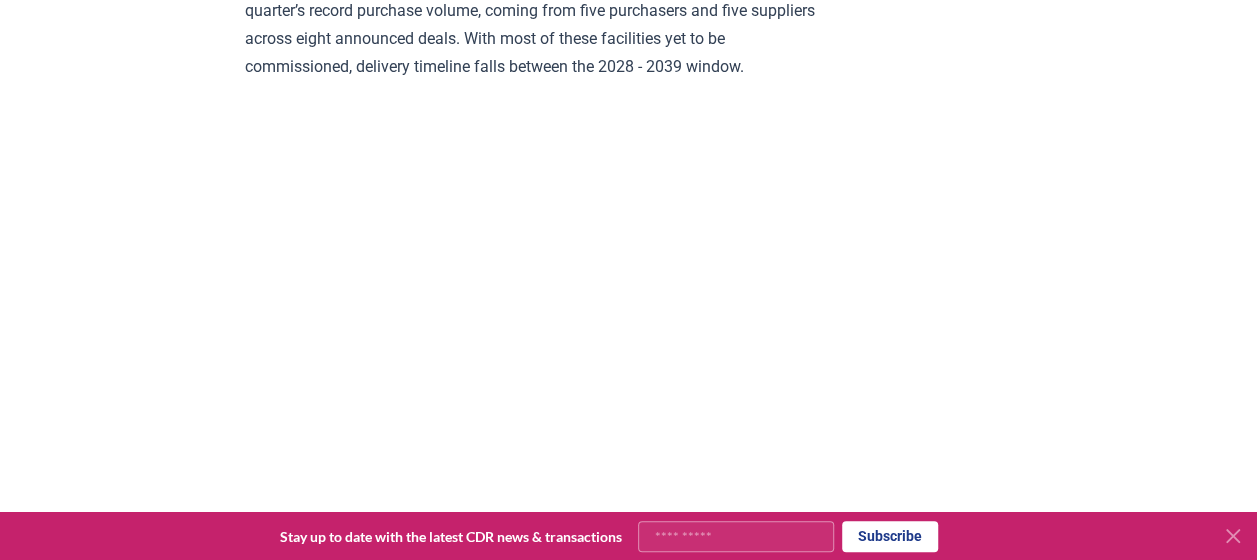 scroll, scrollTop: 2000, scrollLeft: 0, axis: vertical 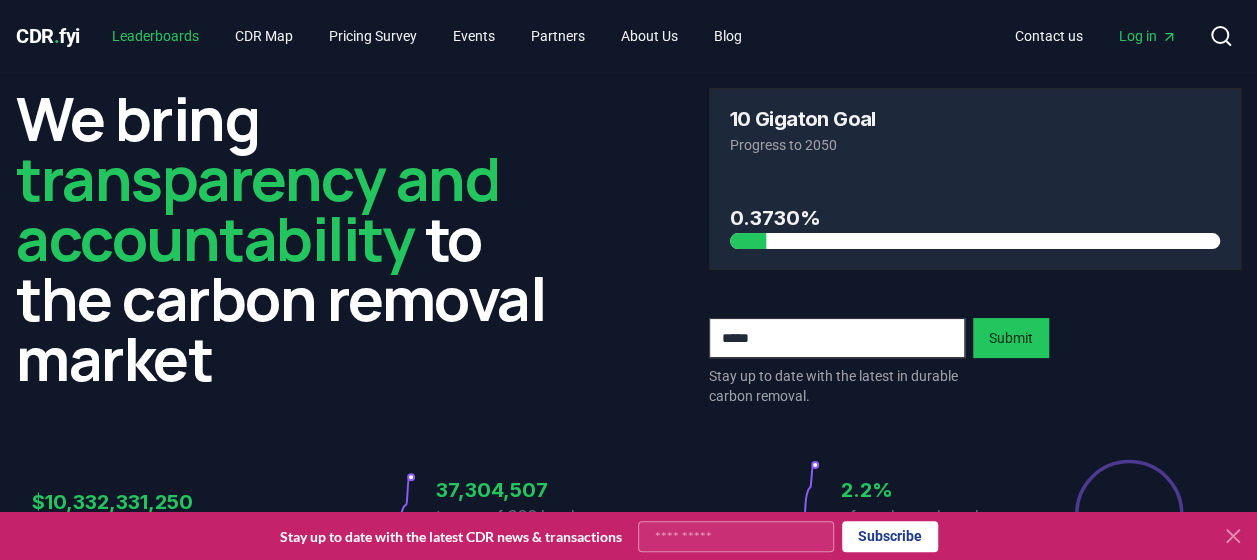 click on "Leaderboards" at bounding box center (155, 36) 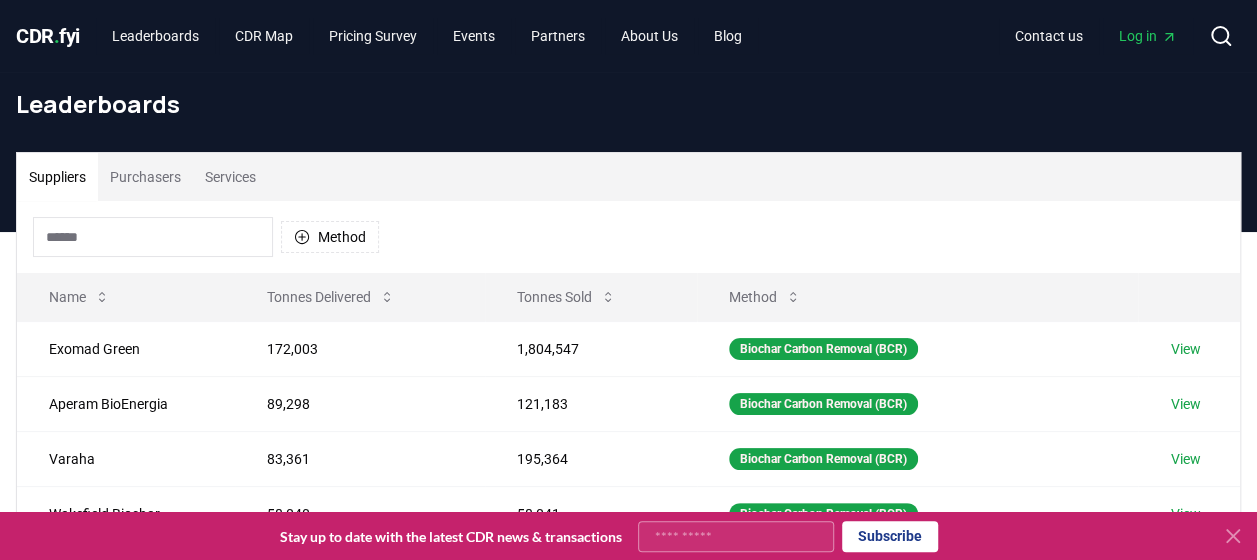 click on "Purchasers" at bounding box center (145, 177) 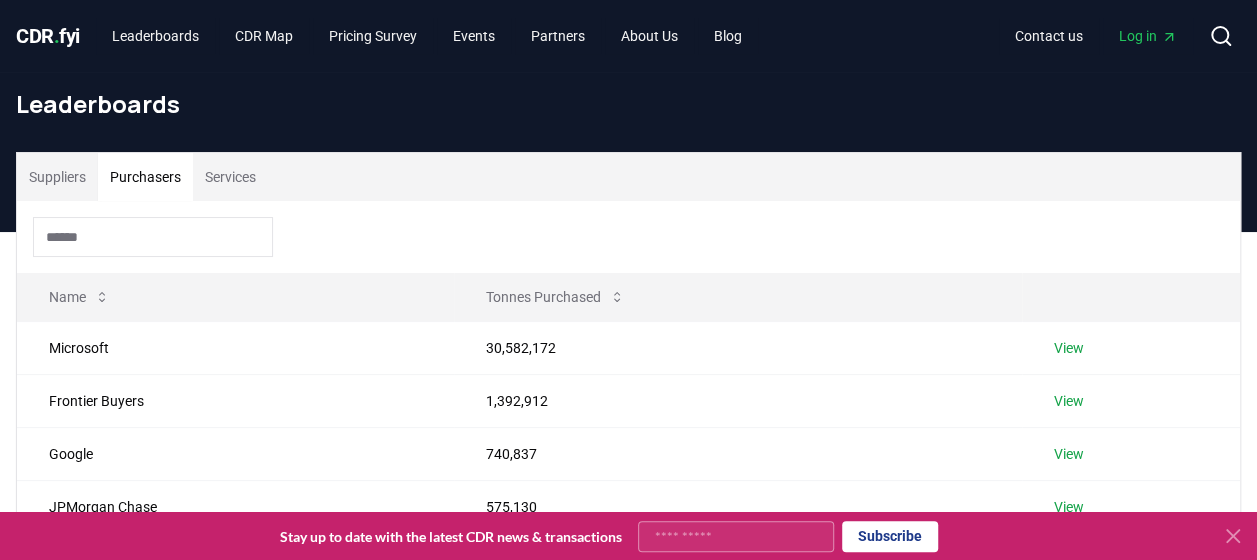 scroll, scrollTop: 100, scrollLeft: 0, axis: vertical 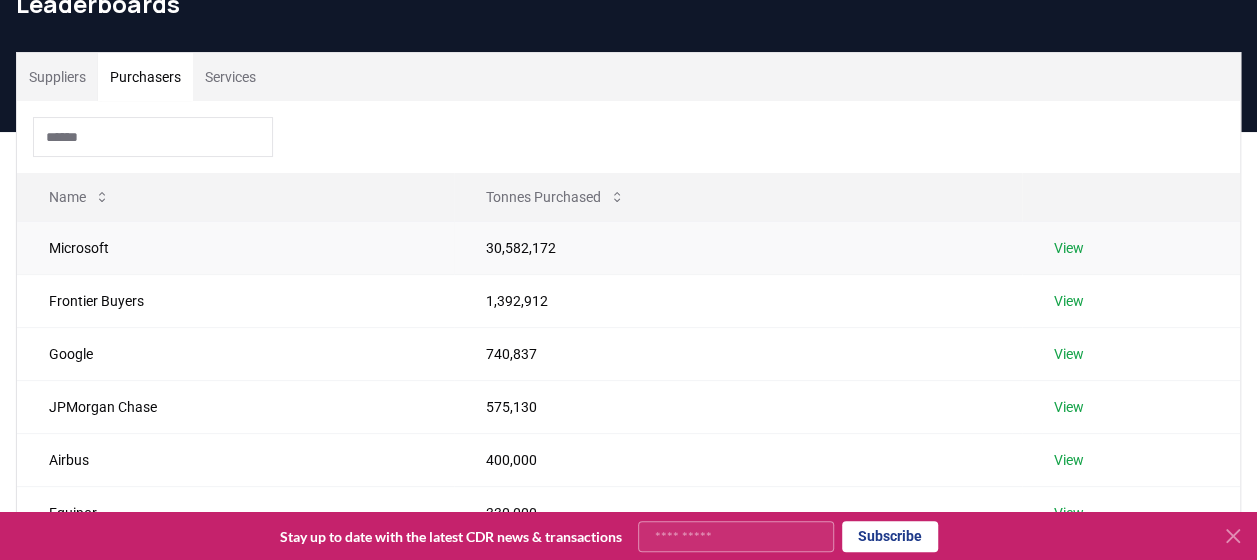 click on "View" at bounding box center (1069, 248) 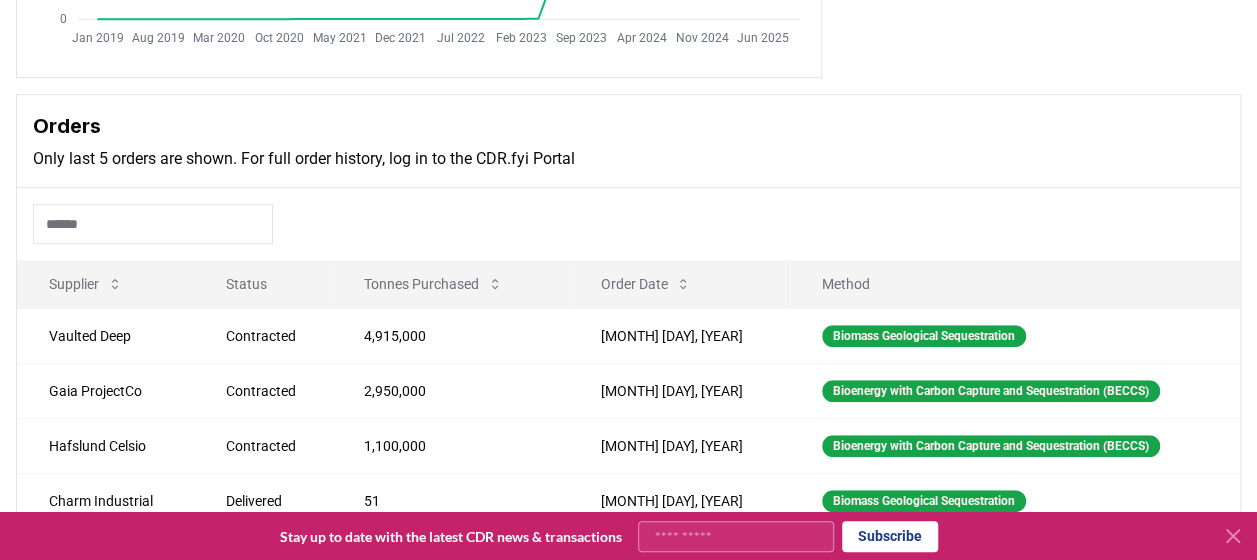 scroll, scrollTop: 700, scrollLeft: 0, axis: vertical 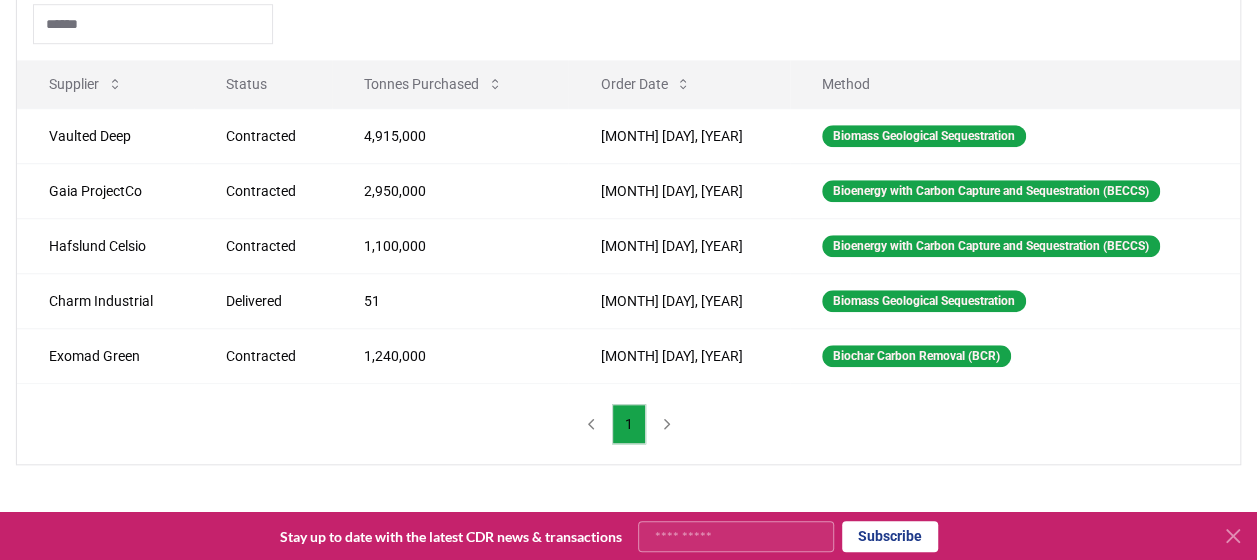 click on "1" at bounding box center (628, 424) 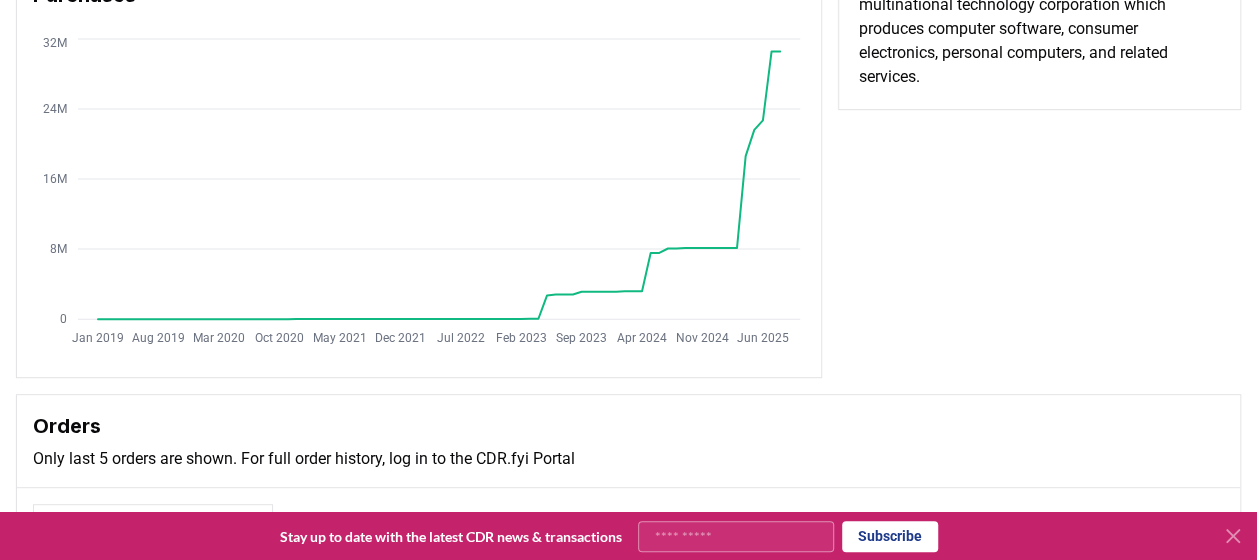 scroll, scrollTop: 0, scrollLeft: 0, axis: both 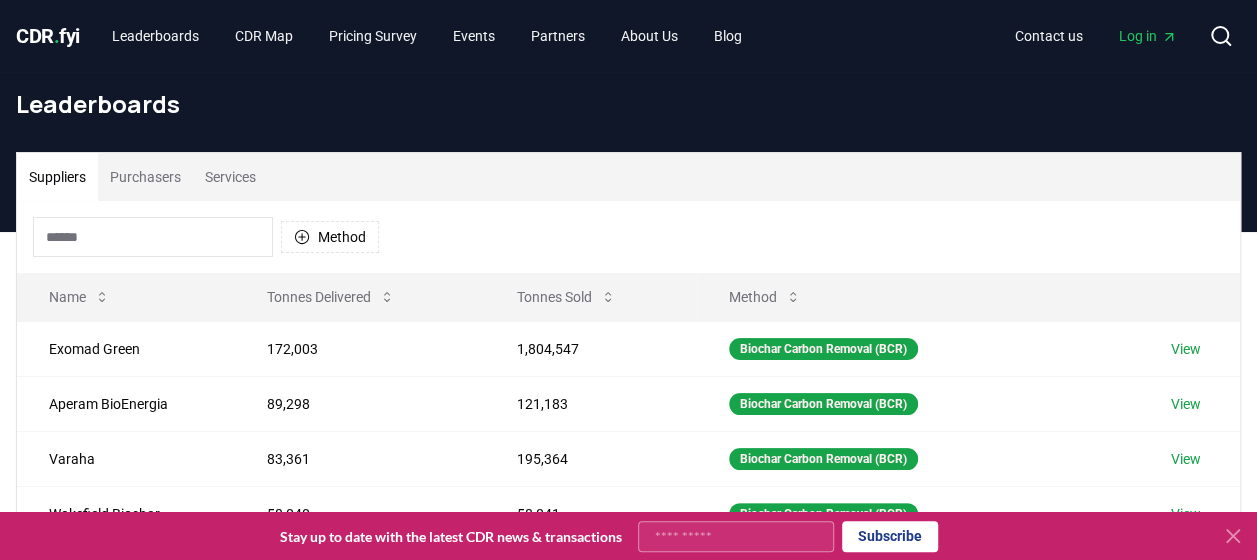 click on "Purchasers" at bounding box center [145, 177] 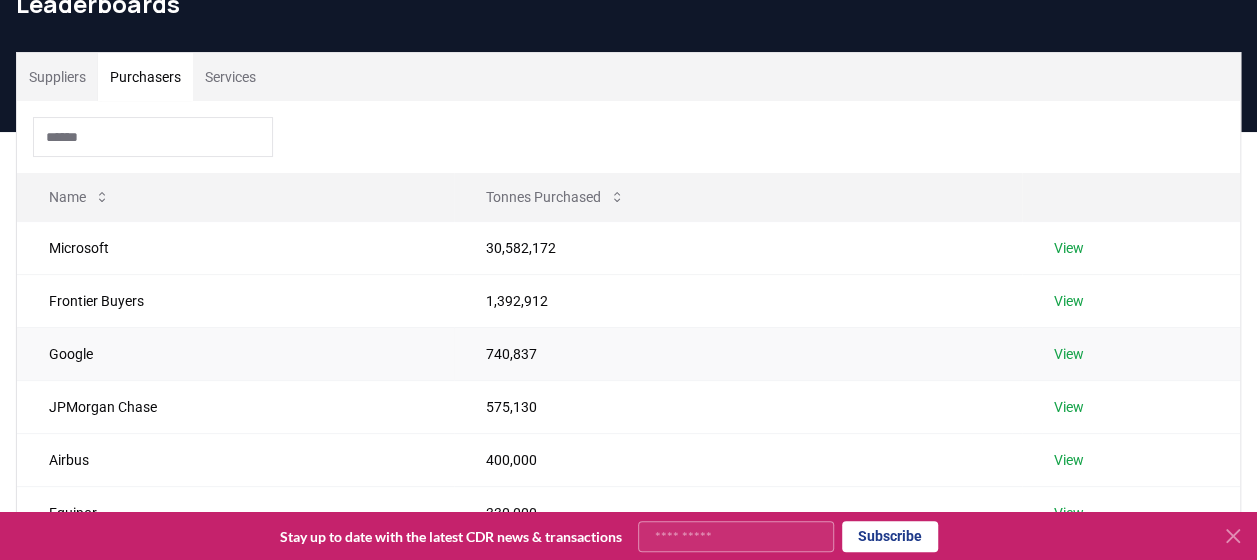 scroll, scrollTop: 0, scrollLeft: 0, axis: both 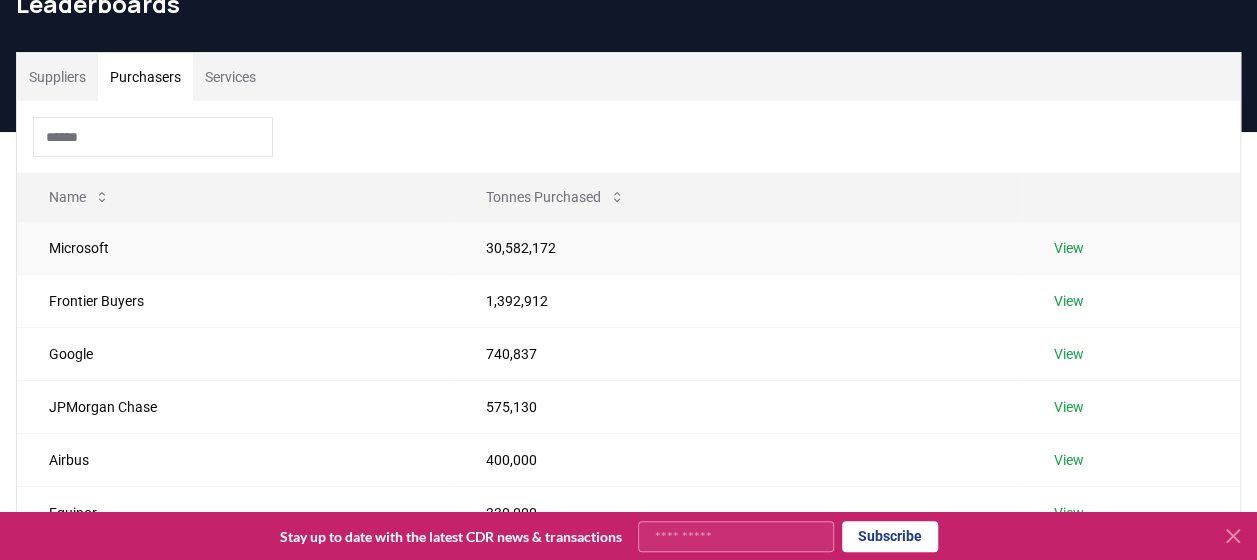 click on "View" at bounding box center (1069, 248) 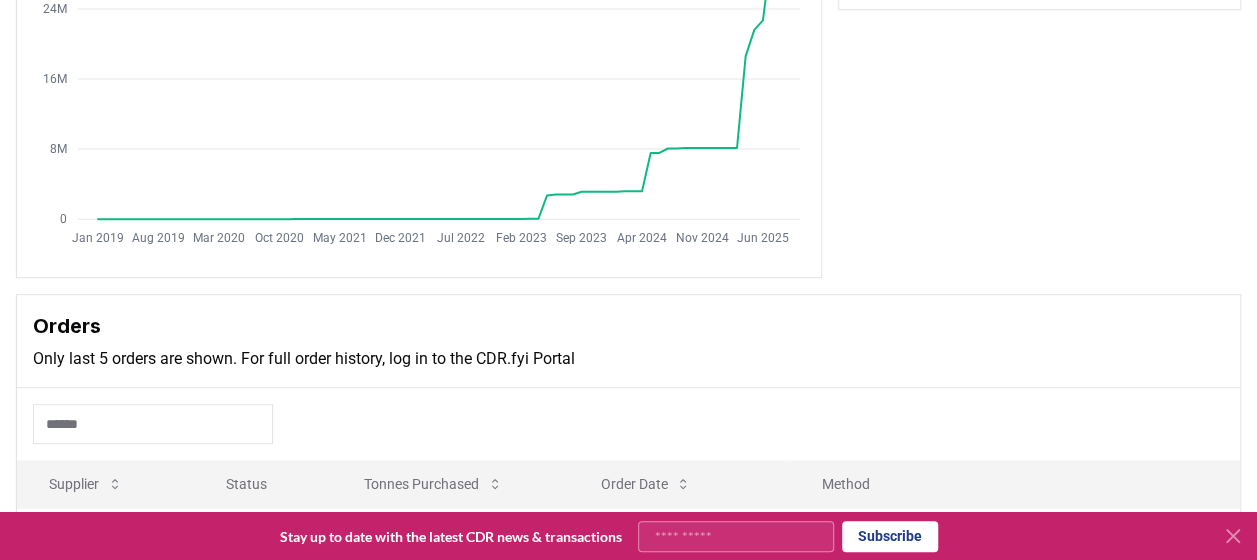 scroll, scrollTop: 0, scrollLeft: 0, axis: both 